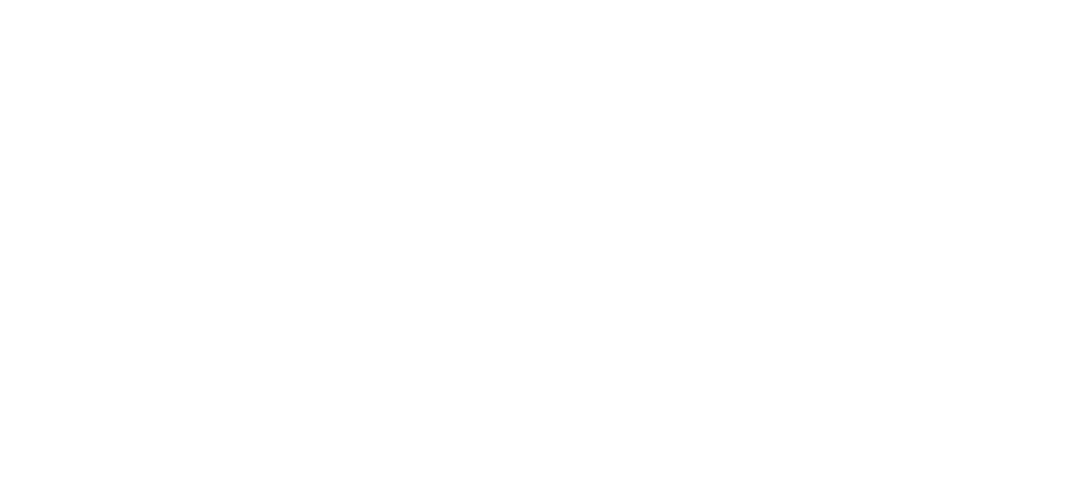 scroll, scrollTop: 0, scrollLeft: 0, axis: both 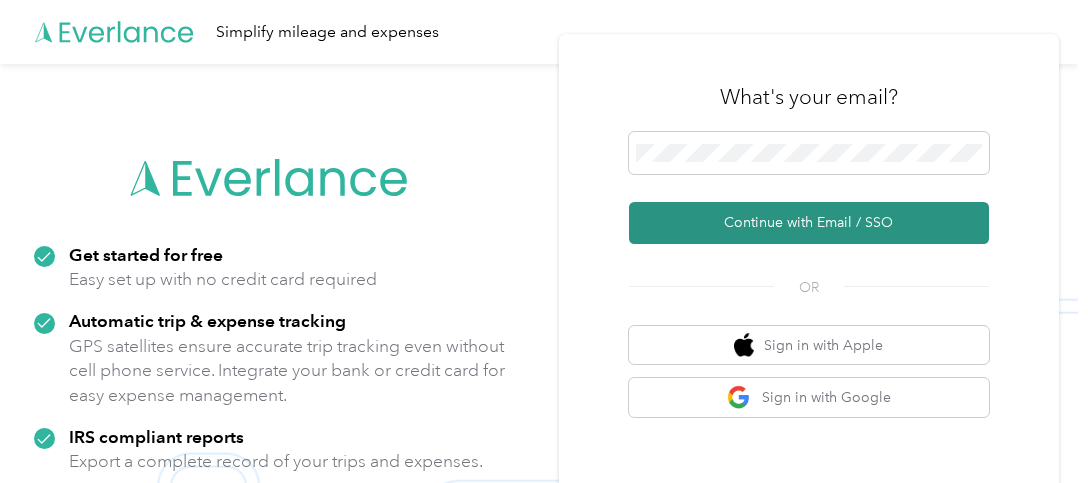click on "Continue with Email / SSO" at bounding box center (809, 223) 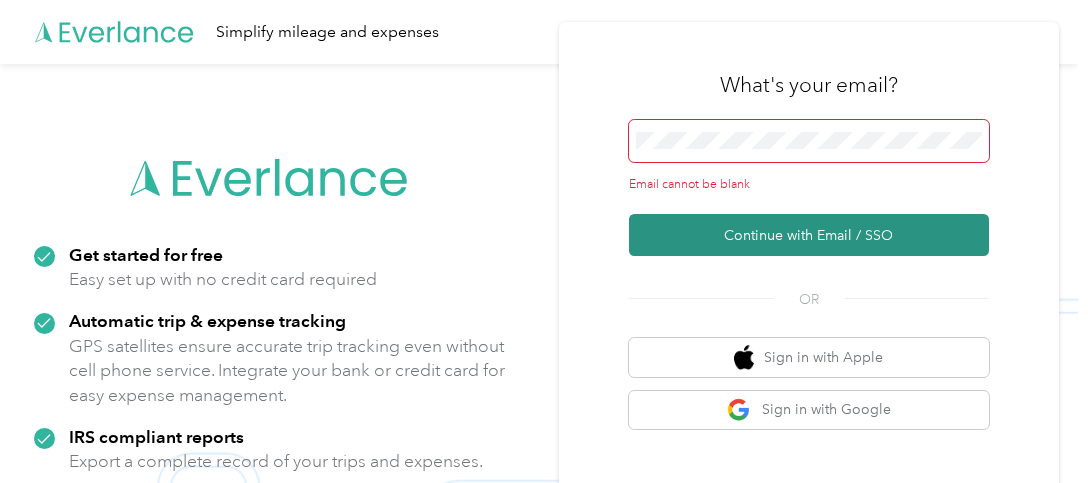 click on "Continue with Email / SSO" at bounding box center (809, 235) 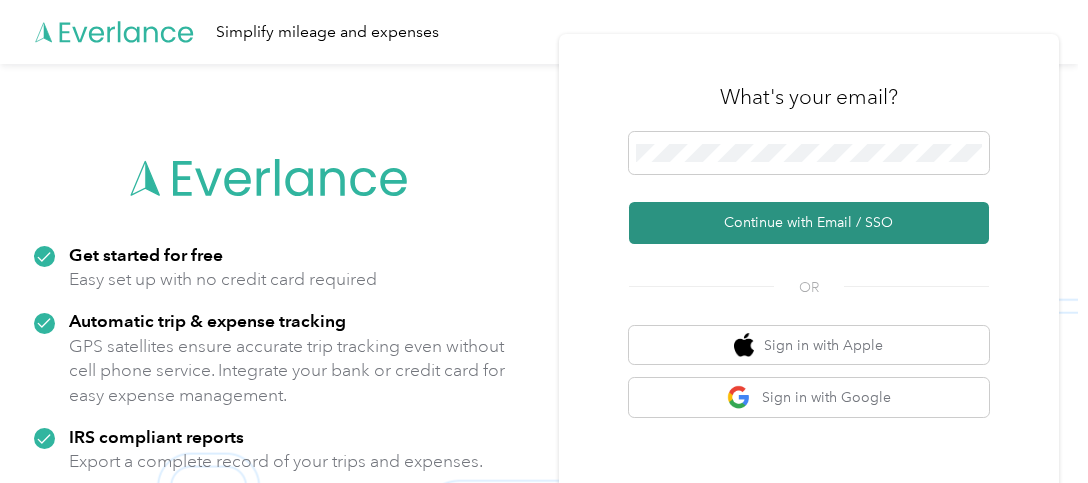 click on "Continue with Email / SSO" at bounding box center (809, 223) 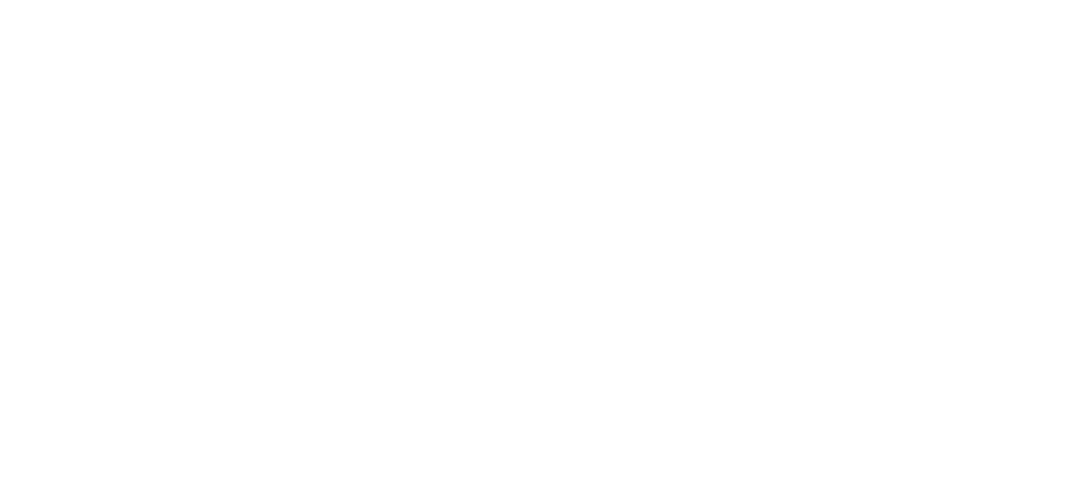 scroll, scrollTop: 0, scrollLeft: 0, axis: both 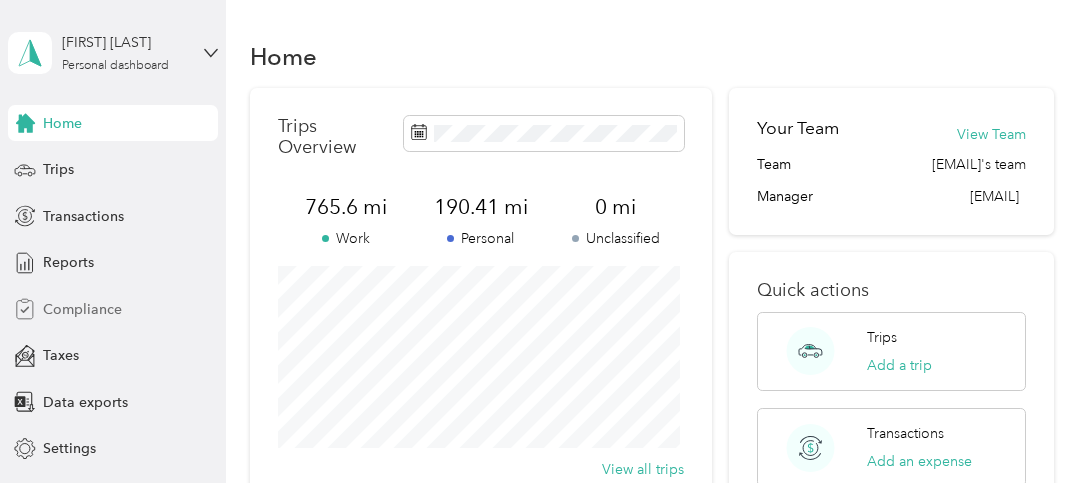 click on "Compliance" at bounding box center (82, 309) 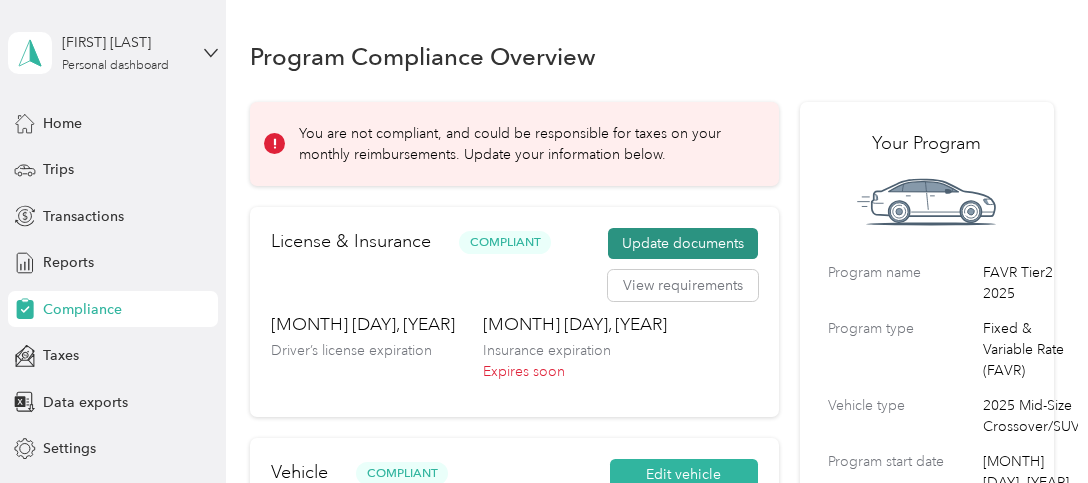 click on "Update documents" at bounding box center (683, 244) 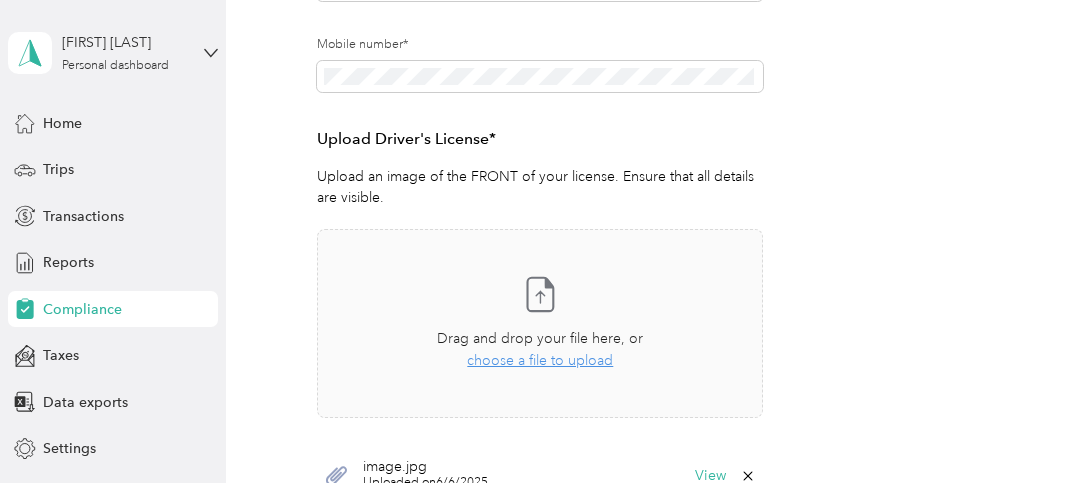 scroll, scrollTop: 500, scrollLeft: 0, axis: vertical 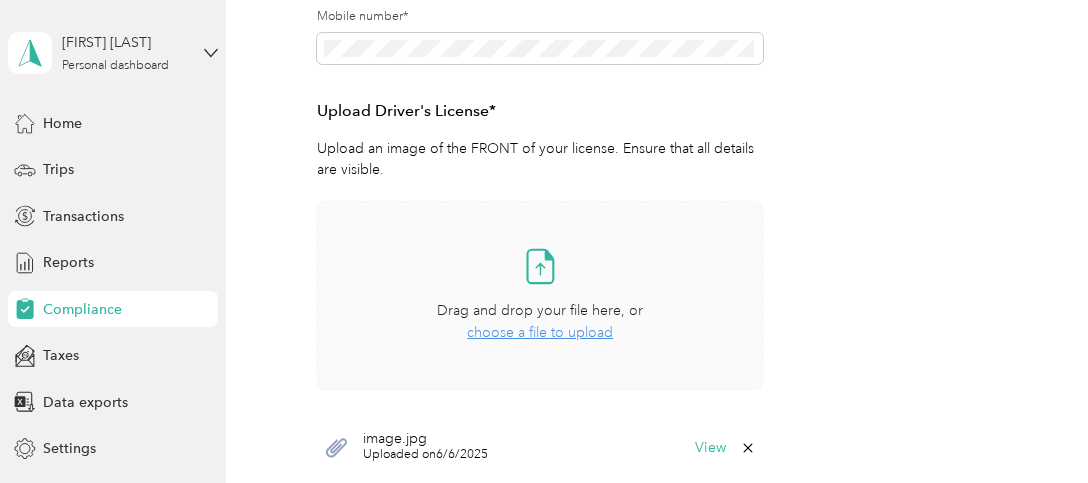 click on "choose a file to upload" at bounding box center (540, 332) 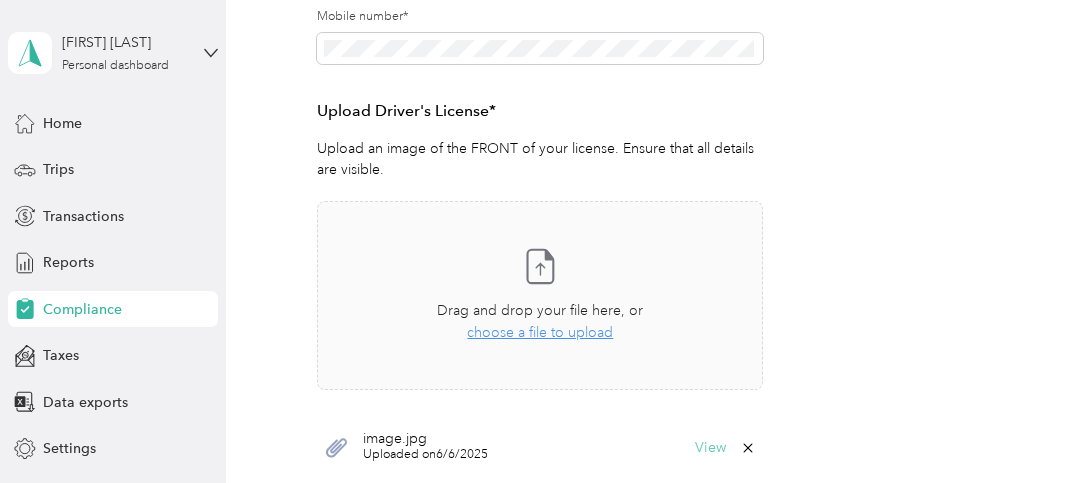 click on "View" at bounding box center (710, 448) 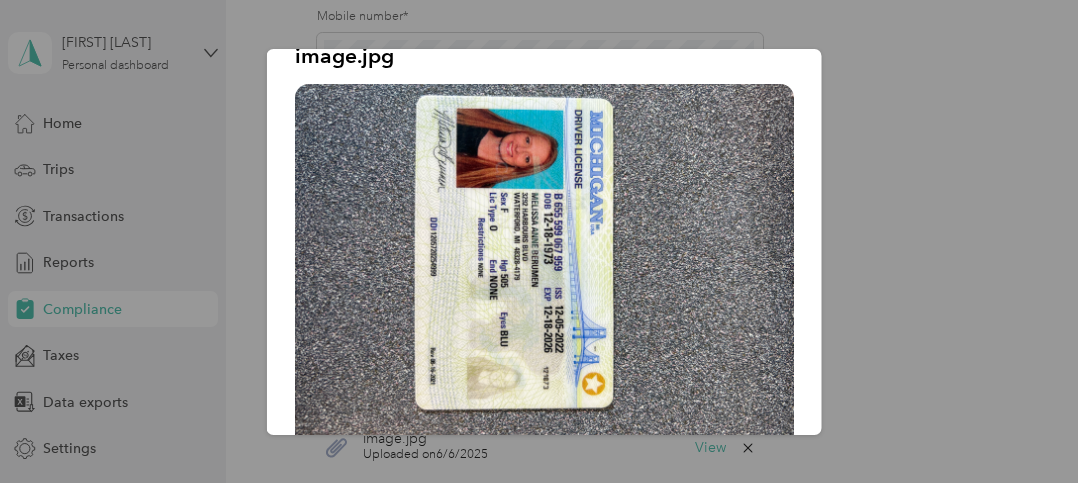scroll, scrollTop: 0, scrollLeft: 0, axis: both 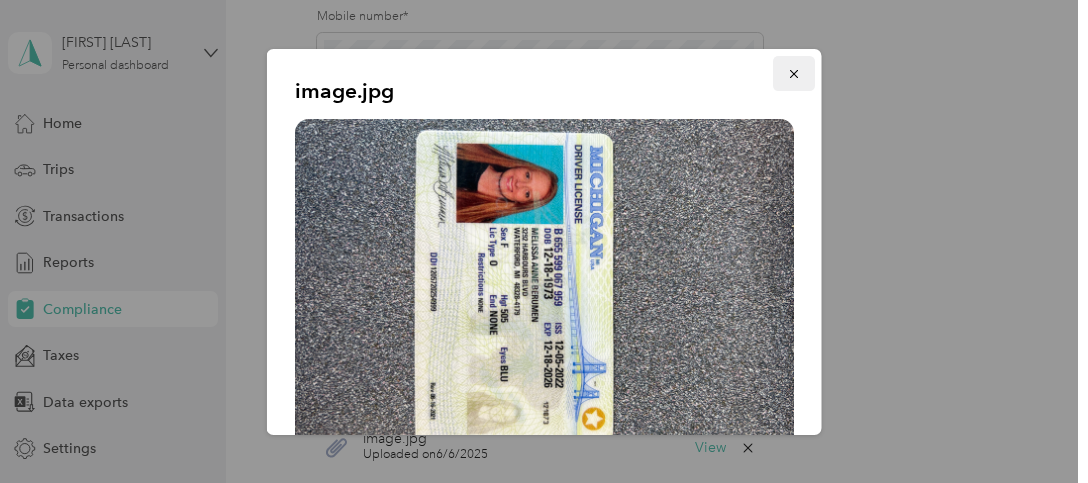 click 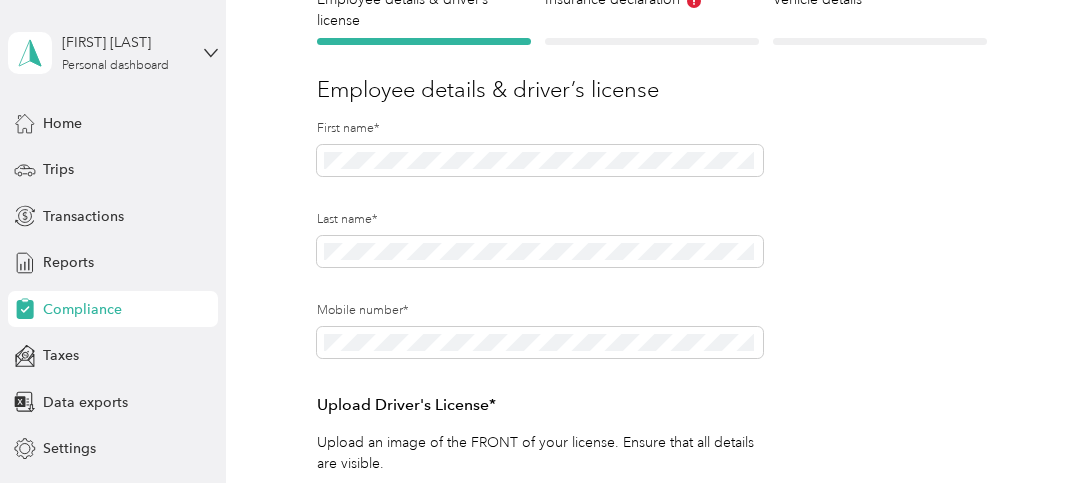 scroll, scrollTop: 200, scrollLeft: 0, axis: vertical 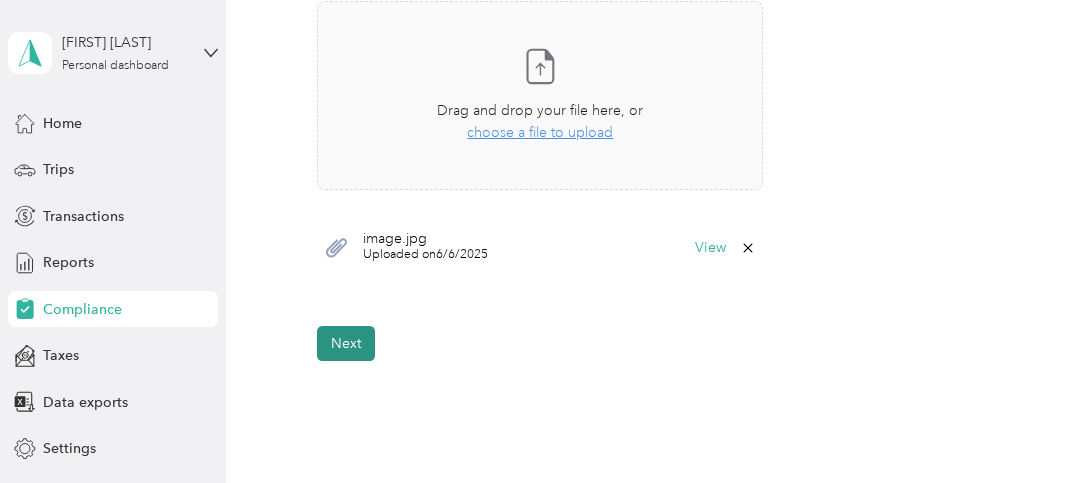 click on "Next" at bounding box center [346, 343] 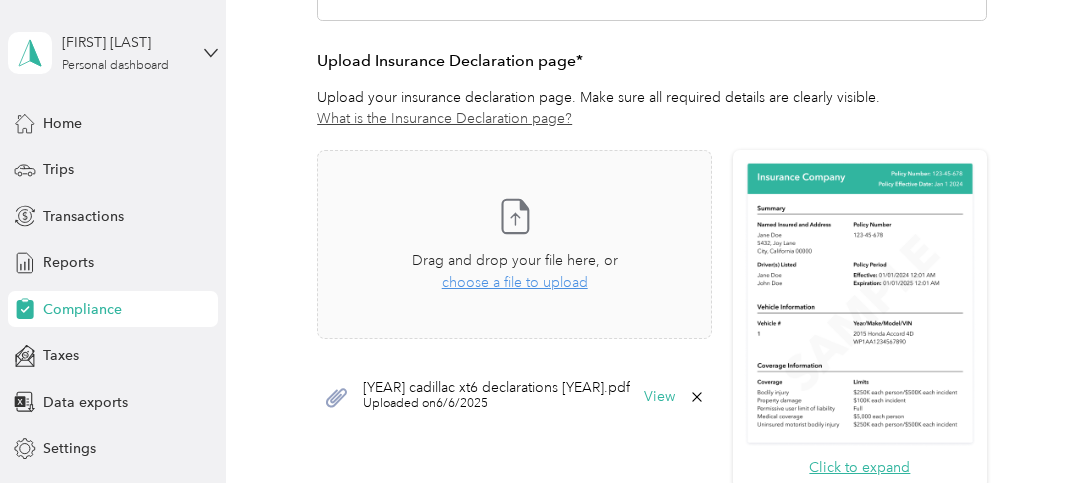 scroll, scrollTop: 624, scrollLeft: 0, axis: vertical 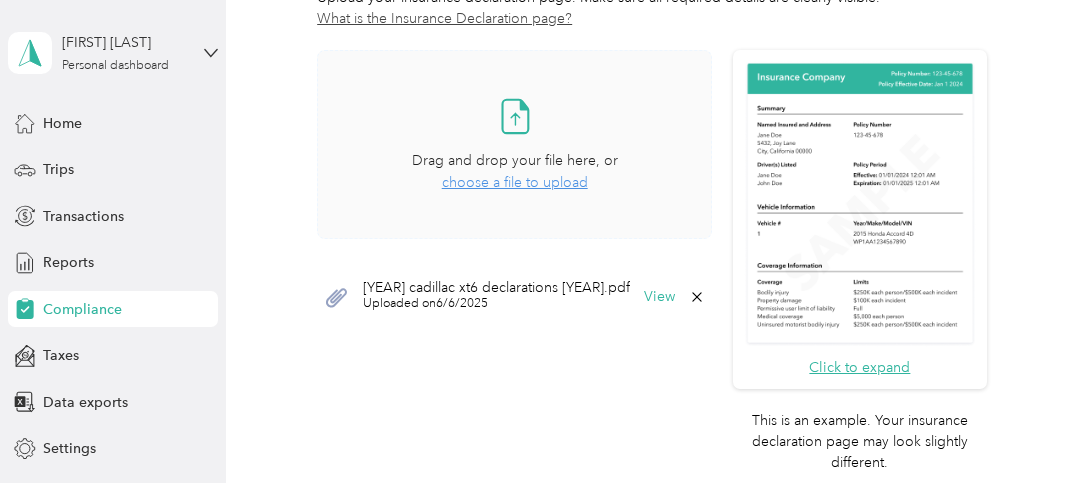 click on "choose a file to upload" at bounding box center [515, 182] 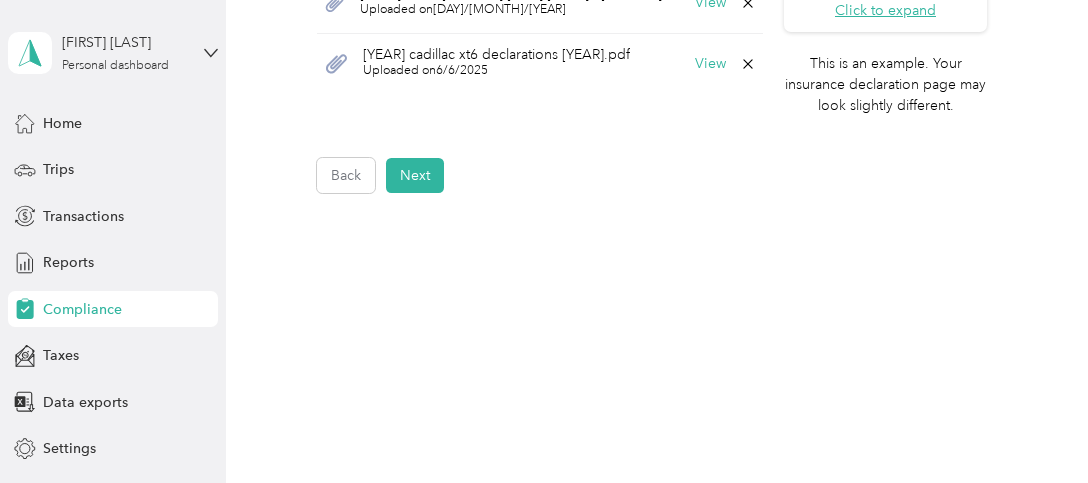 scroll, scrollTop: 999, scrollLeft: 0, axis: vertical 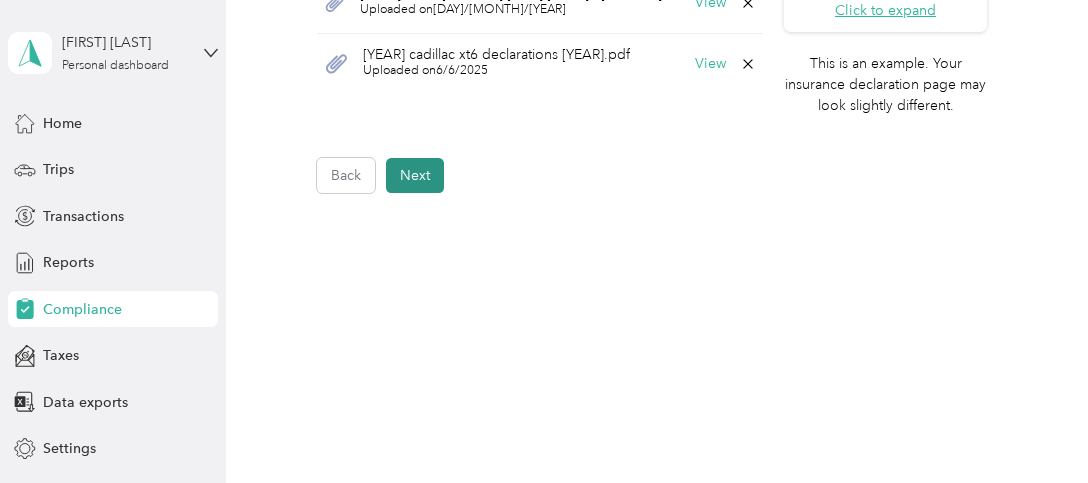 click on "Next" at bounding box center [415, 175] 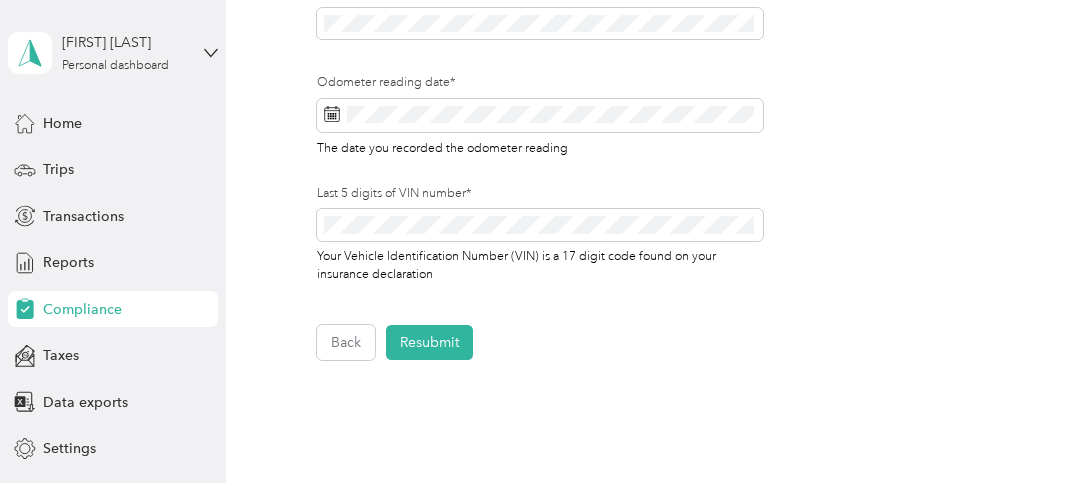 scroll, scrollTop: 724, scrollLeft: 0, axis: vertical 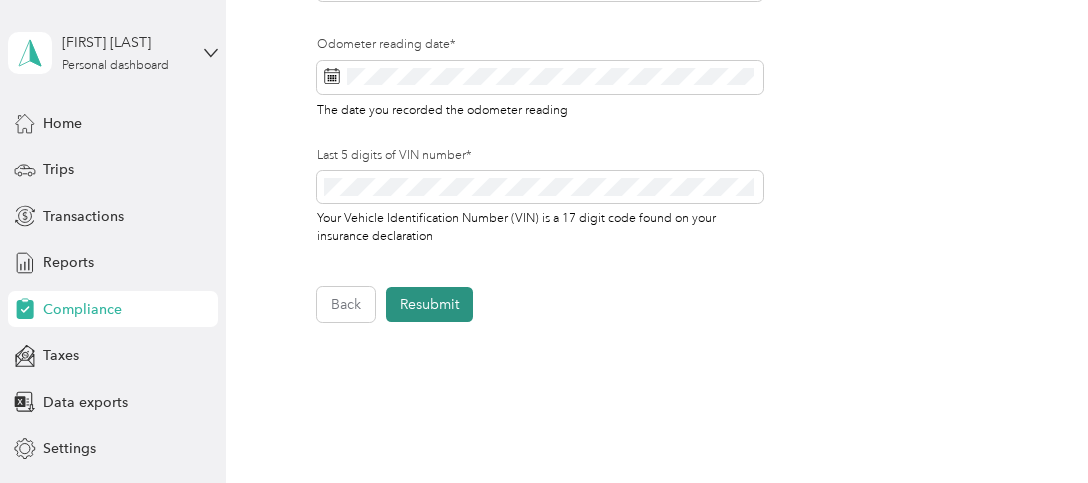 click on "Resubmit" at bounding box center (429, 304) 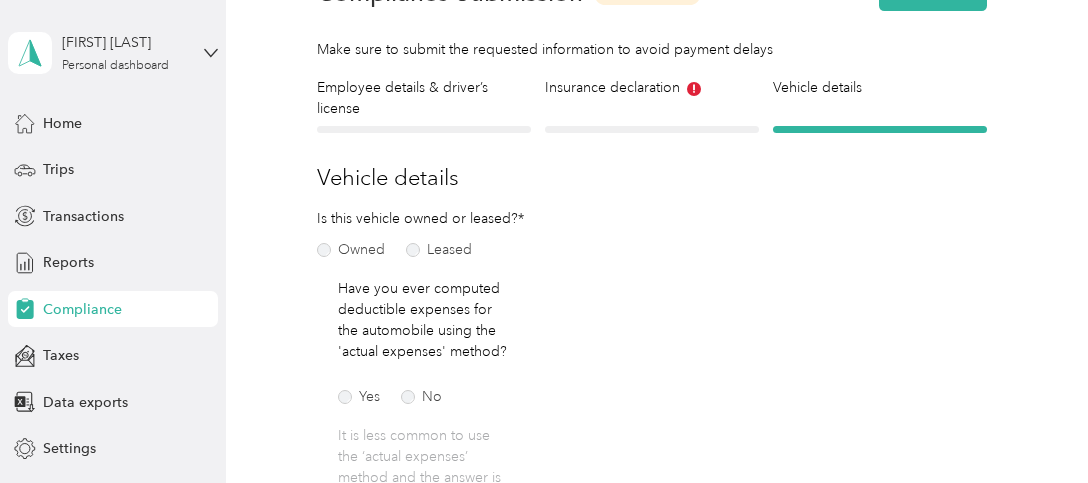scroll, scrollTop: 24, scrollLeft: 0, axis: vertical 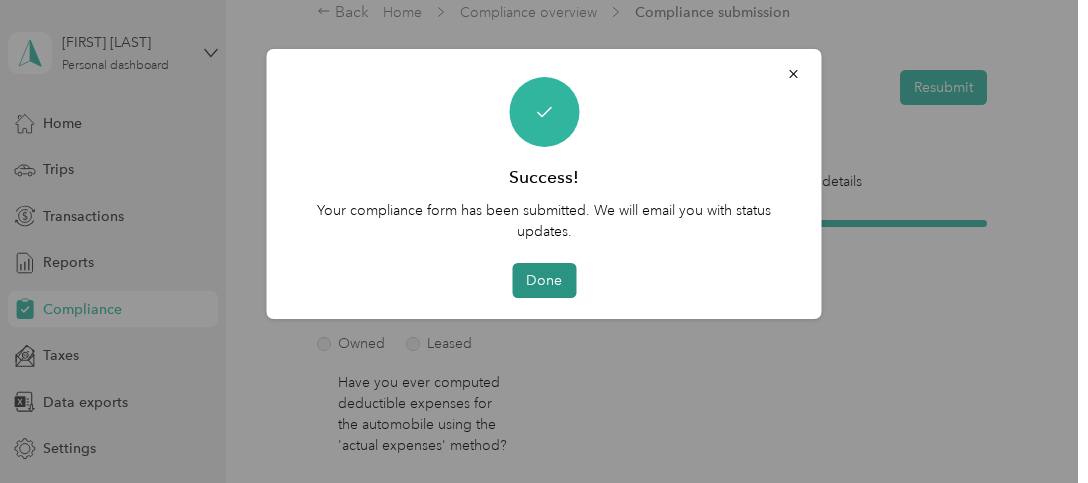 click on "Done" at bounding box center [544, 280] 